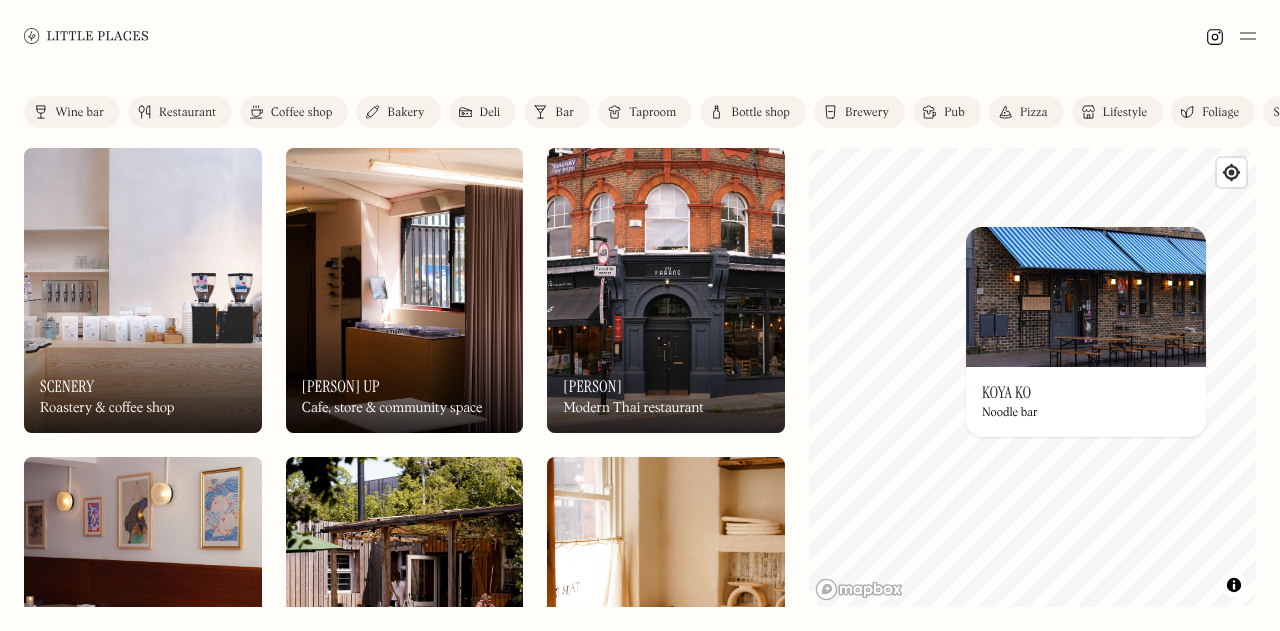 scroll, scrollTop: 0, scrollLeft: 41, axis: horizontal 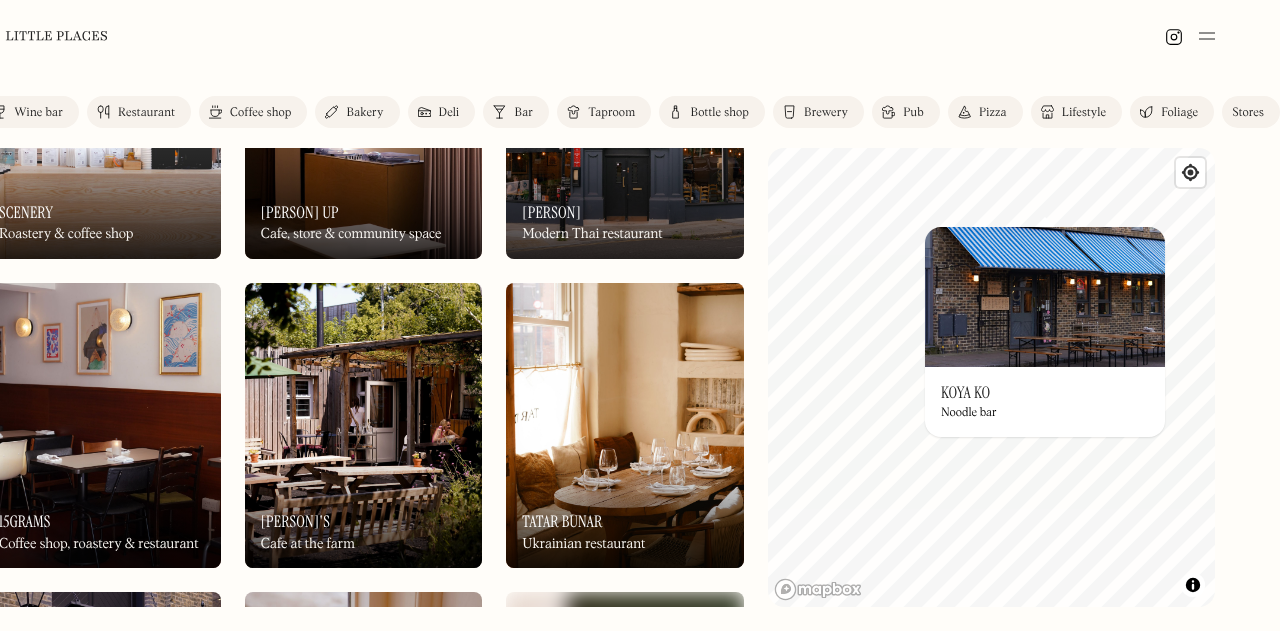 click on "[PERSON]'s" at bounding box center [295, 521] 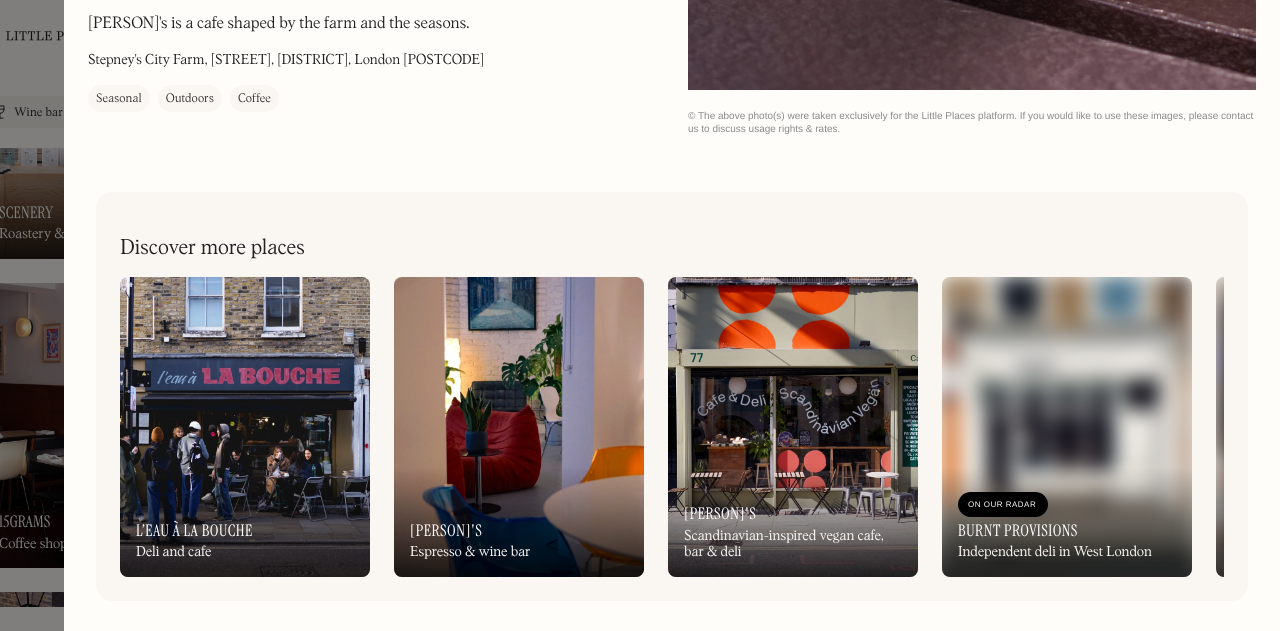 scroll, scrollTop: 2098, scrollLeft: 0, axis: vertical 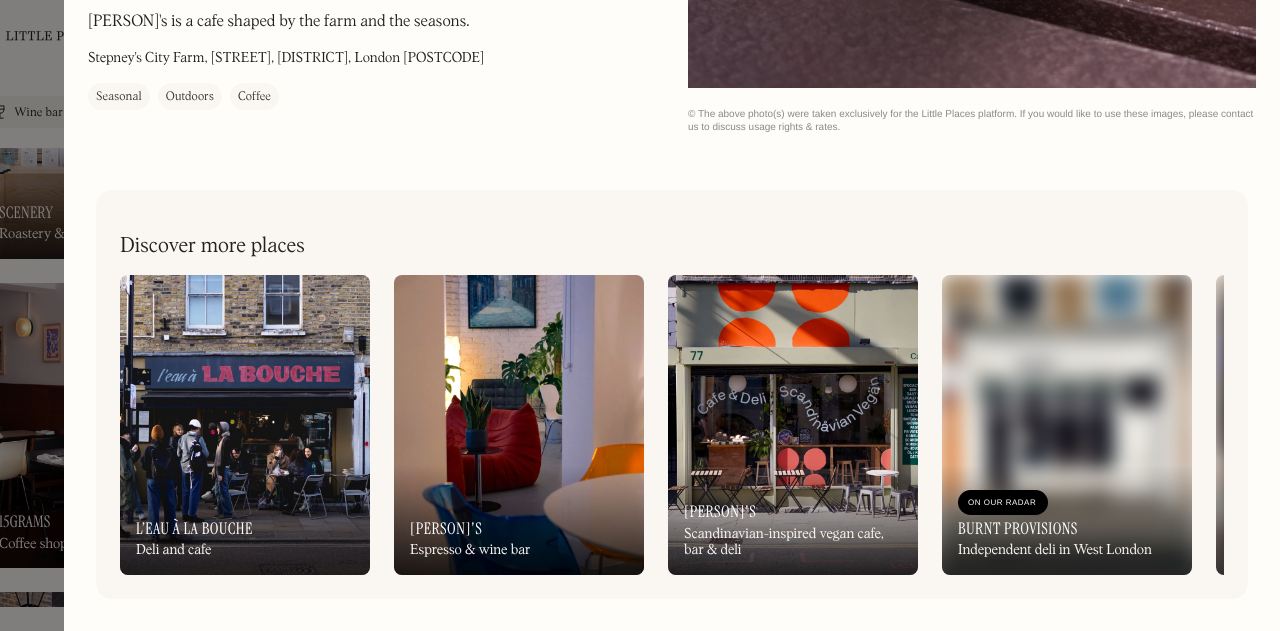 click at bounding box center (793, 425) 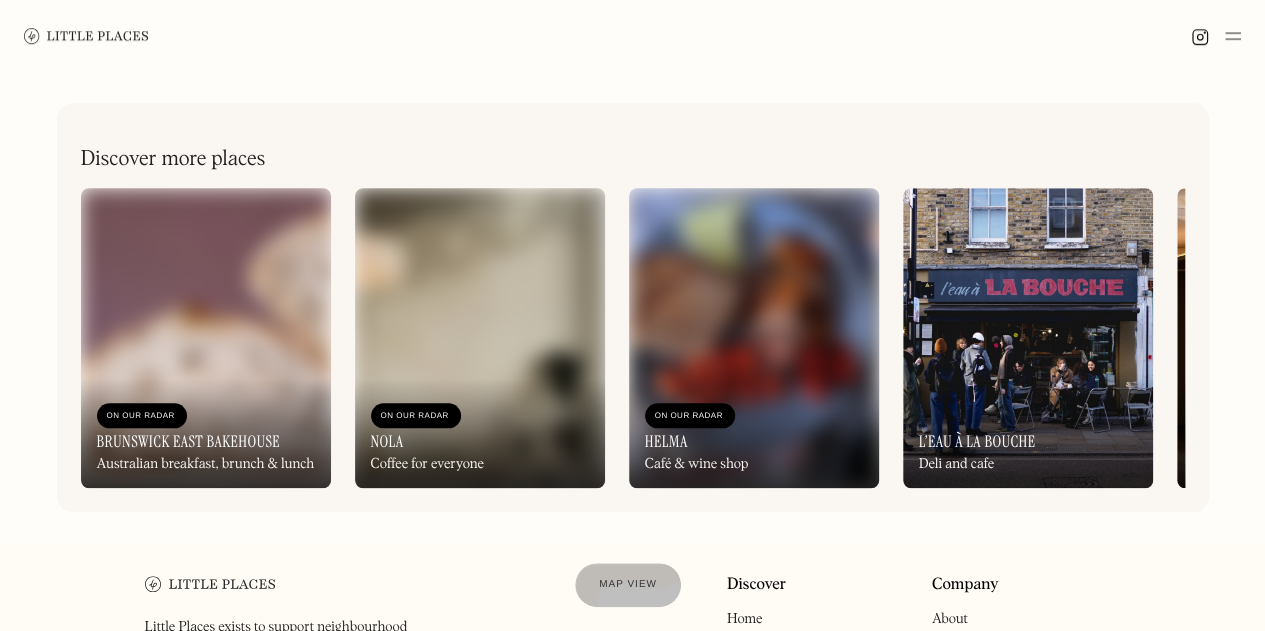 scroll, scrollTop: 734, scrollLeft: 0, axis: vertical 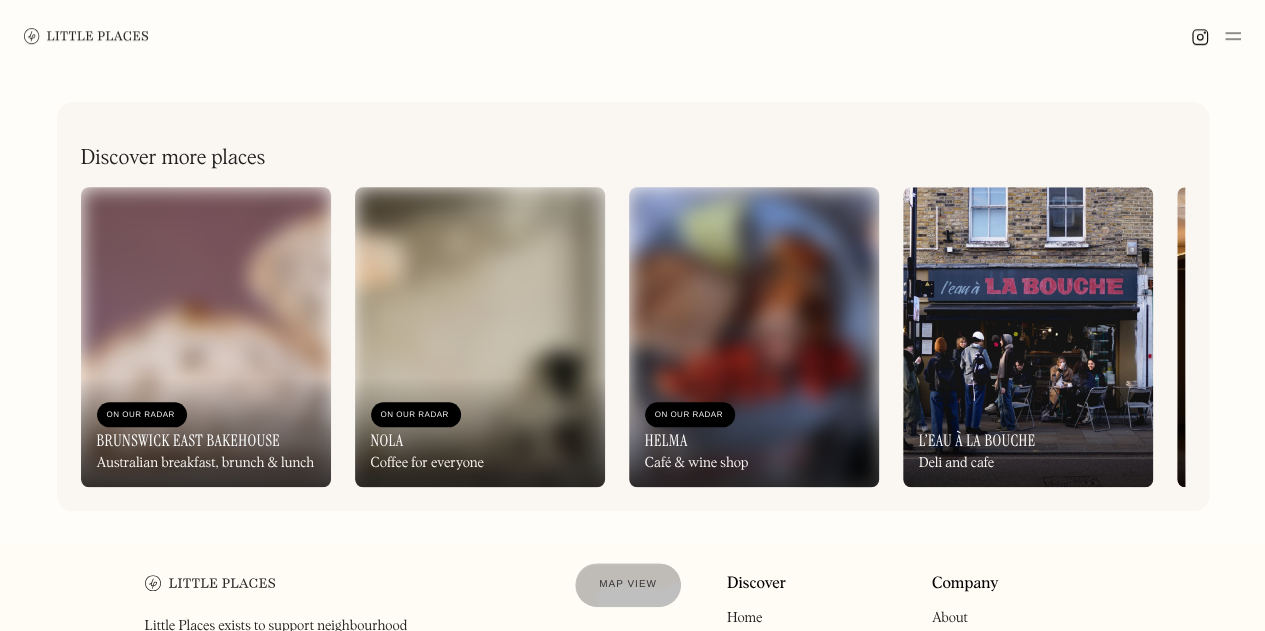 click on "Brunswick East Bakehouse" at bounding box center (189, 440) 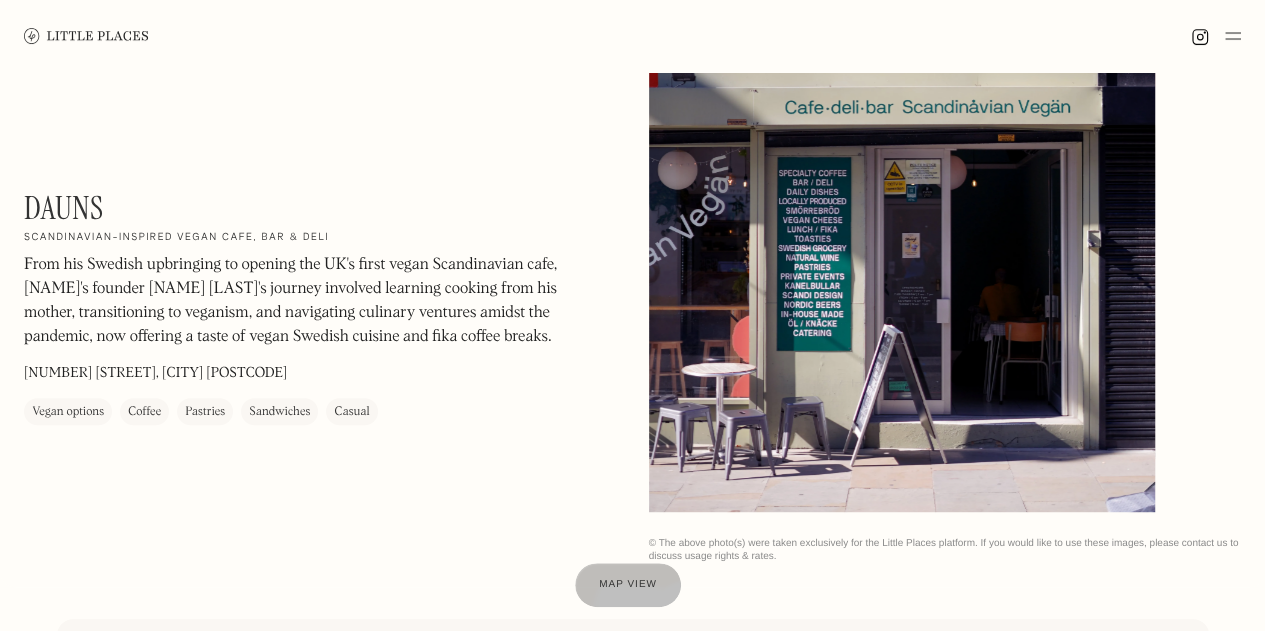 scroll, scrollTop: 0, scrollLeft: 0, axis: both 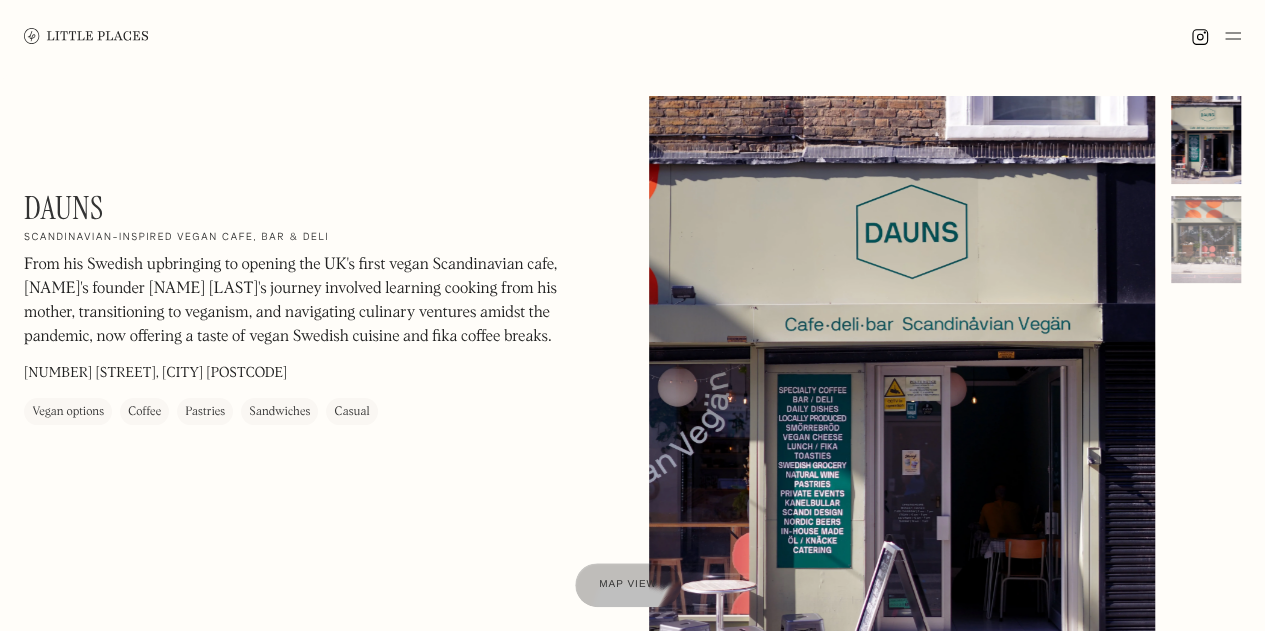 click at bounding box center [1233, 36] 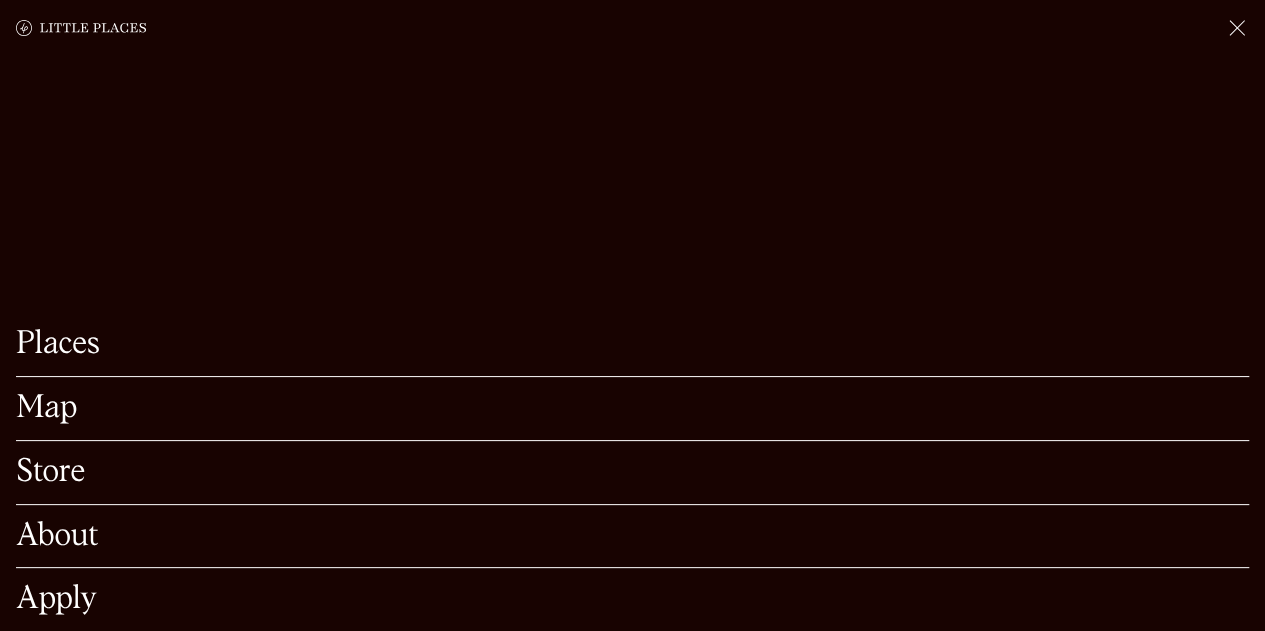 click on "Map" at bounding box center [632, 408] 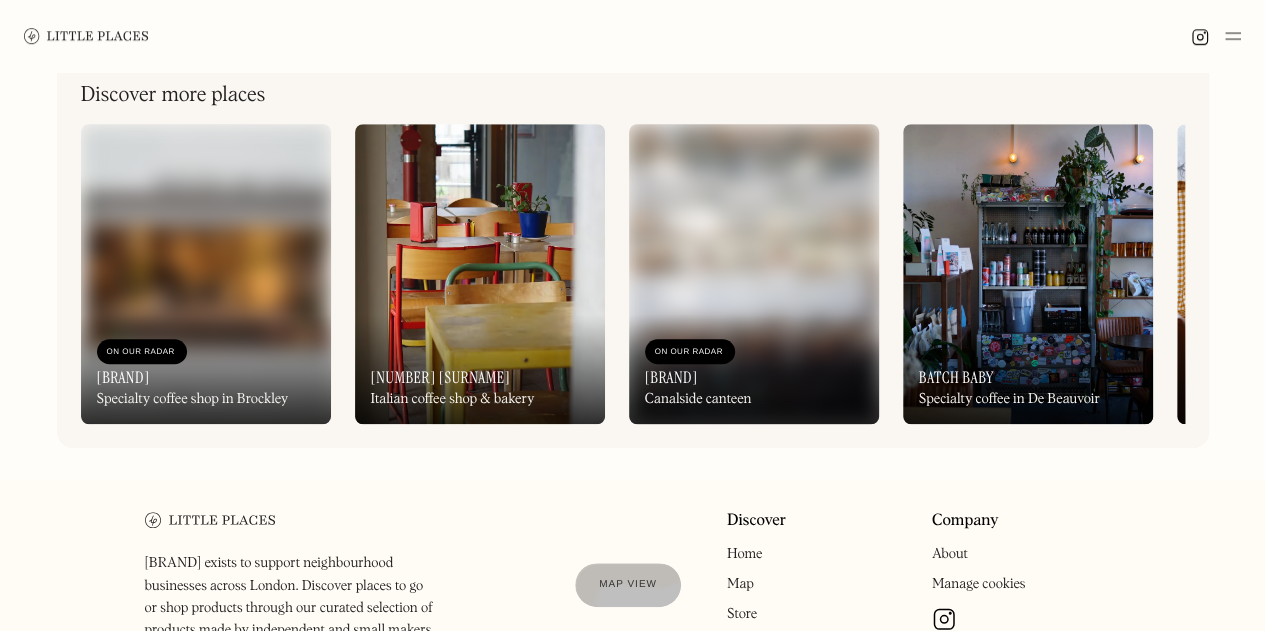 scroll, scrollTop: 0, scrollLeft: 0, axis: both 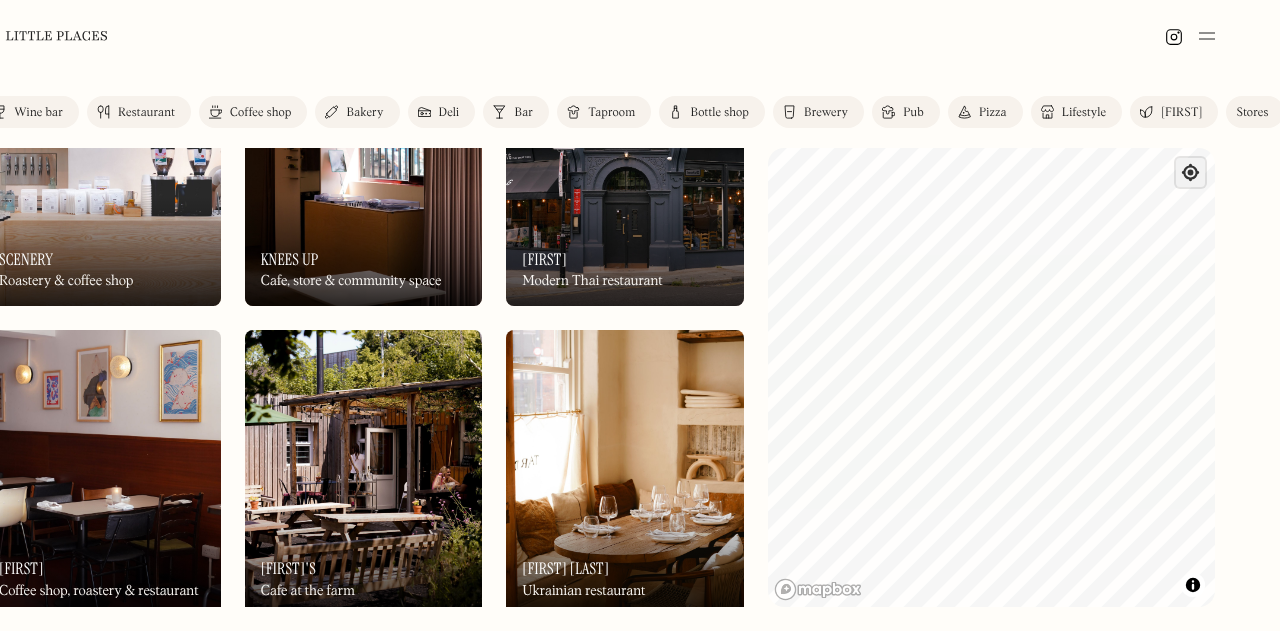click at bounding box center (1190, 172) 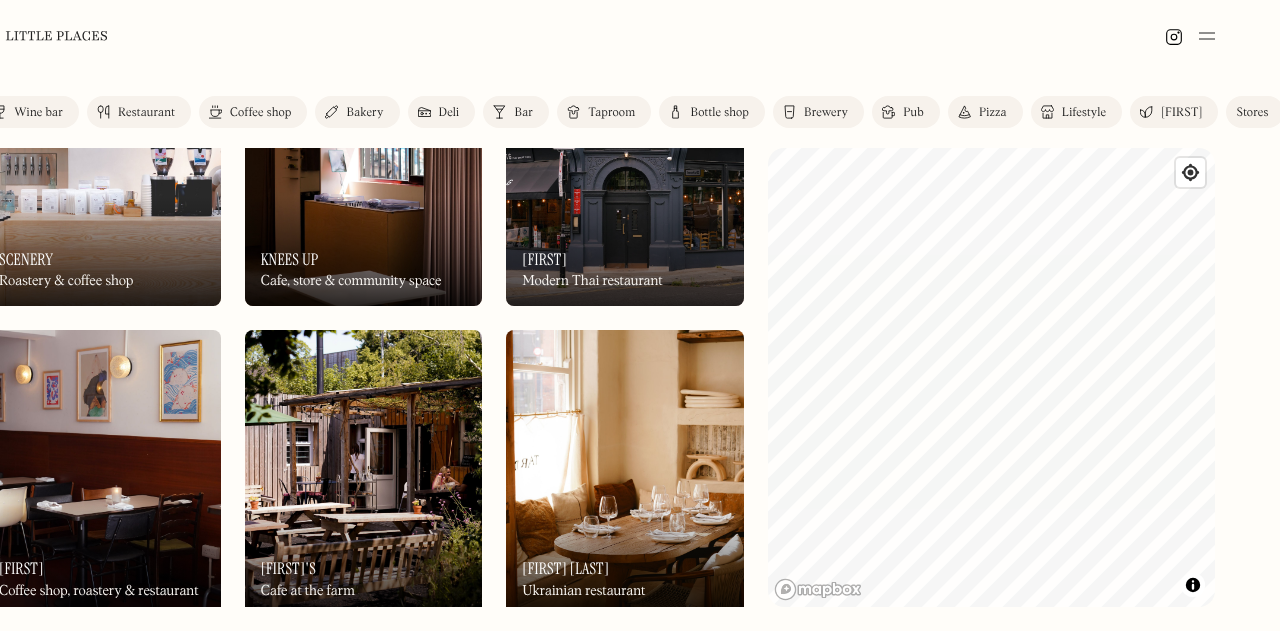 click on "Label Wine bar Restaurant Coffee shop Bakery Deli Bar Taproom Bottle shop Brewery Pub Pizza Lifestyle Foliage Stores On Our Radar Scenery Roastery & coffee shop On Our Radar Scenery Roastery & coffee shop On Our Radar Knees Up Cafe, store & community space On Our Radar Knees Up Cafe, store & community space On Our Radar Farang Modern Thai restaurant On Our Radar Farang Modern Thai restaurant On Our Radar 15grams Coffee shop, roastery & restaurant On Our Radar 15grams Coffee shop, roastery & restaurant On Our Radar Stepney's Cafe at the farm On Our Radar Stepney's Cafe at the farm On Our Radar Tatar Bunar Ukrainian restaurant On Our Radar Tatar Bunar Ukrainian restaurant On Our Radar Osteria Angelina Italian-Japanese dining On Our Radar Osteria Angelina Italian-Japanese dining On Our Radar LOT 103 Design-led cafe On Our Radar LOT 103 Design-led cafe On Our Radar Canal British-European restaurant On Our Radar Canal British-European restaurant On Our Radar New Forms Listening bar On Our Radar New Forms Earl's" at bounding box center (599, 351) 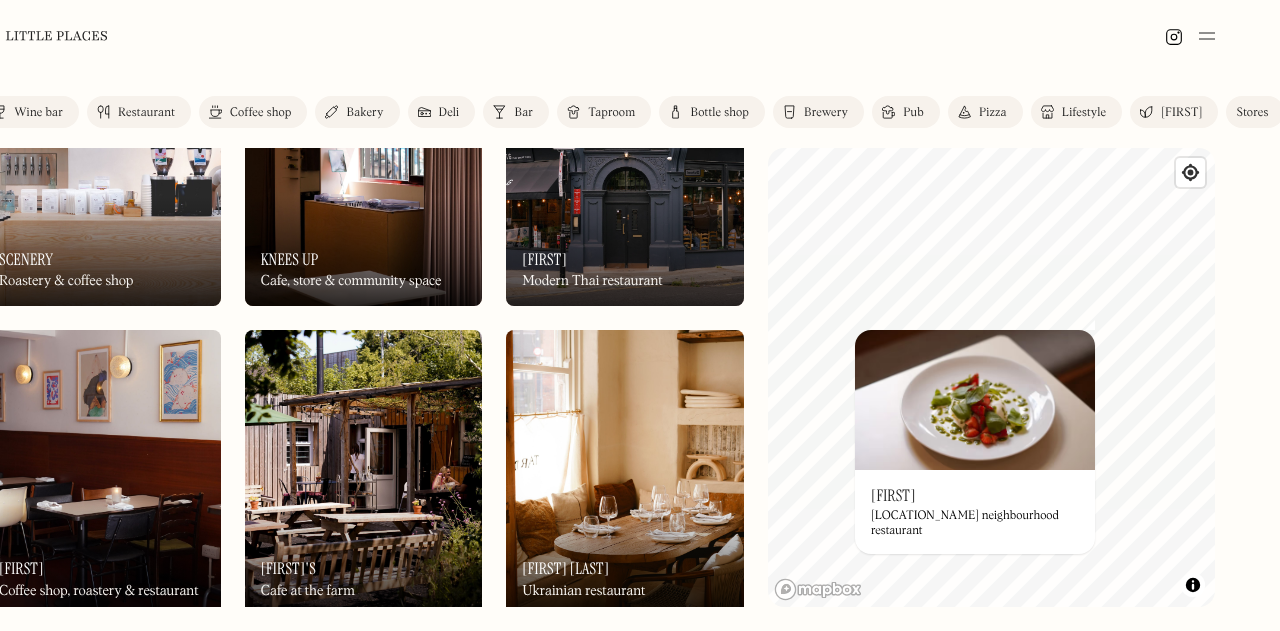 click at bounding box center [975, 400] 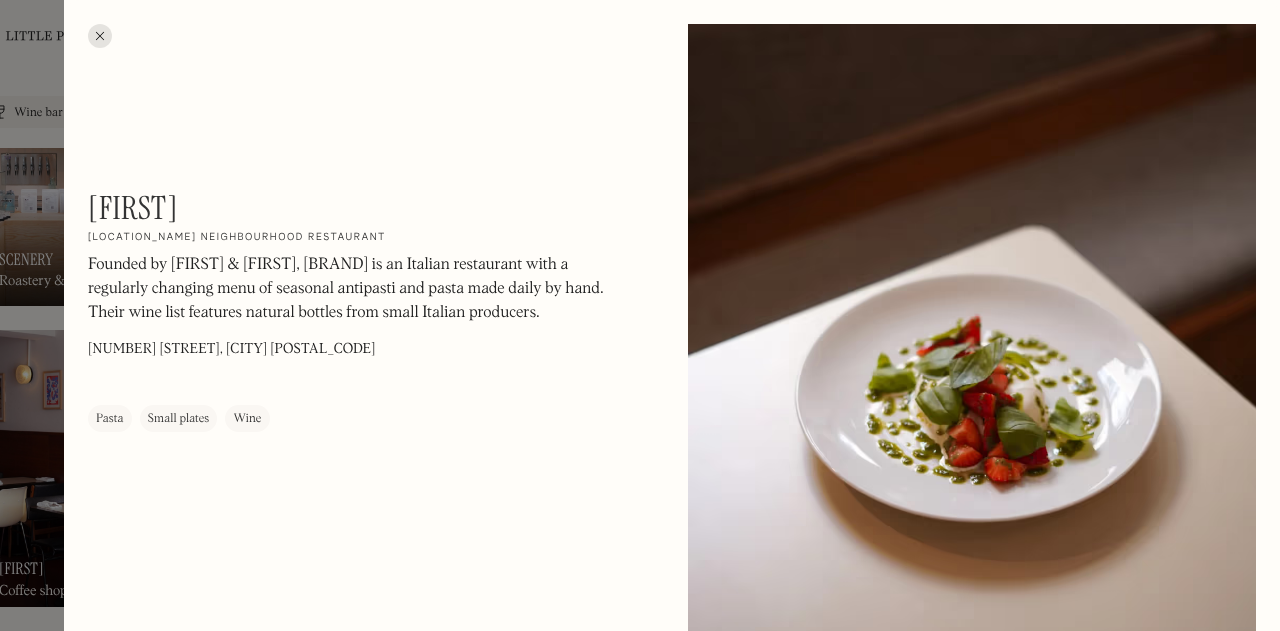 click at bounding box center (100, 36) 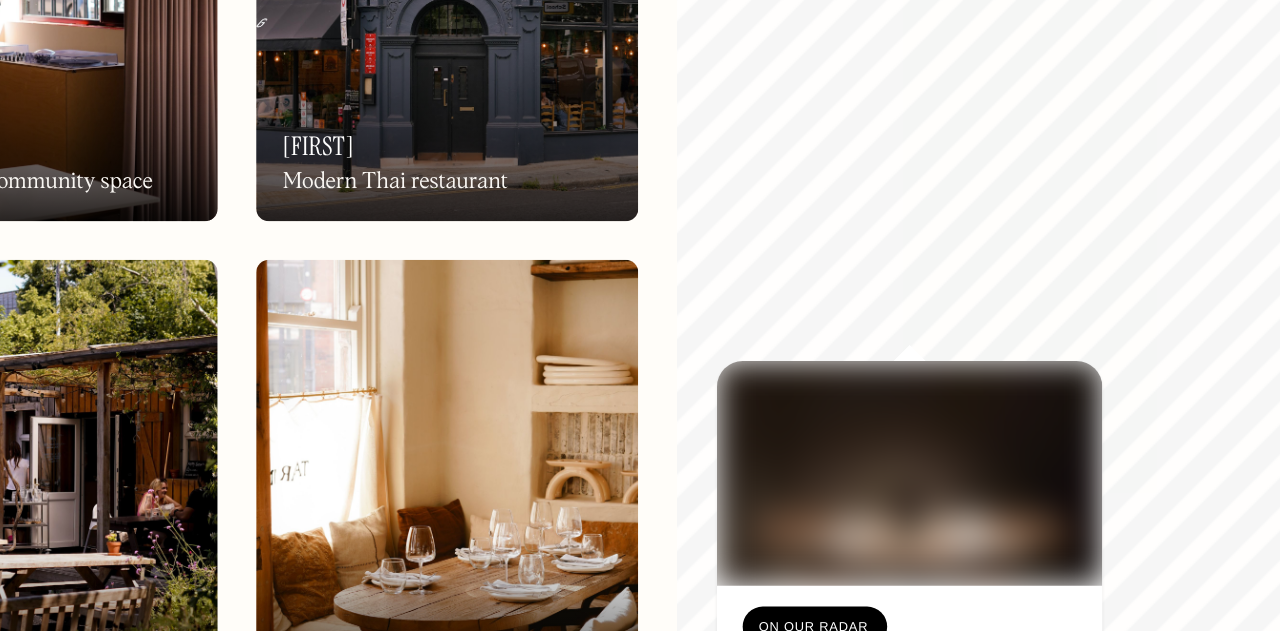 scroll, scrollTop: 0, scrollLeft: 41, axis: horizontal 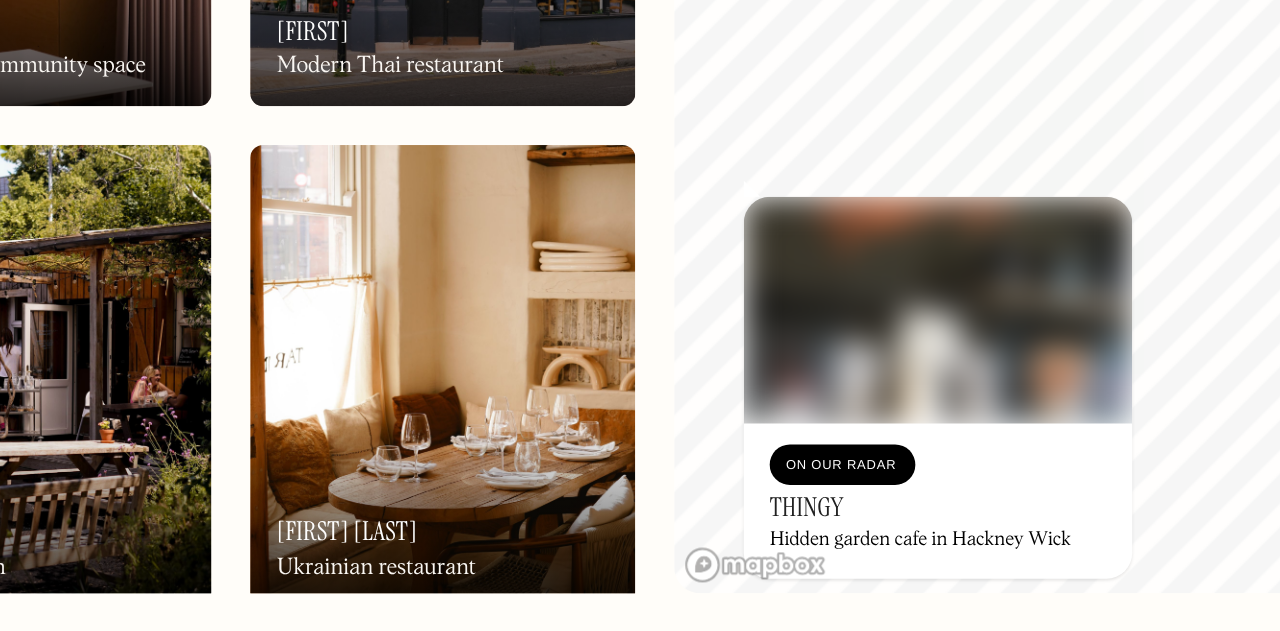 click on "On Our Radar Thingy Hidden garden cafe in Hackney Wick" at bounding box center [931, 550] 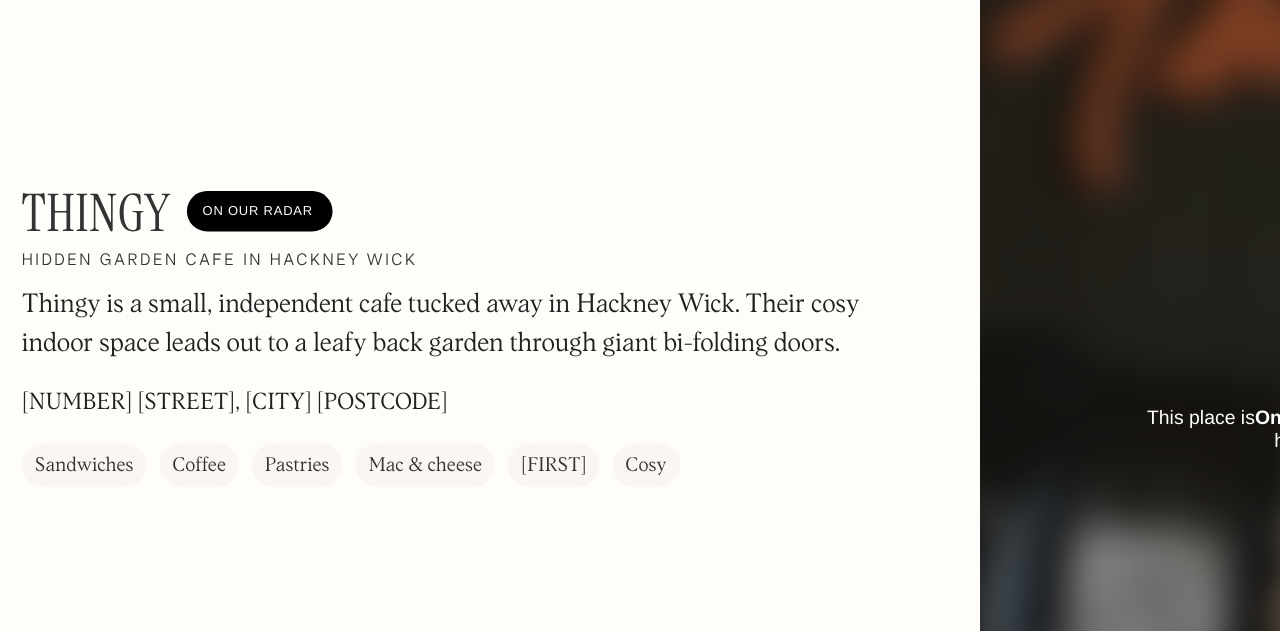 scroll, scrollTop: 0, scrollLeft: 41, axis: horizontal 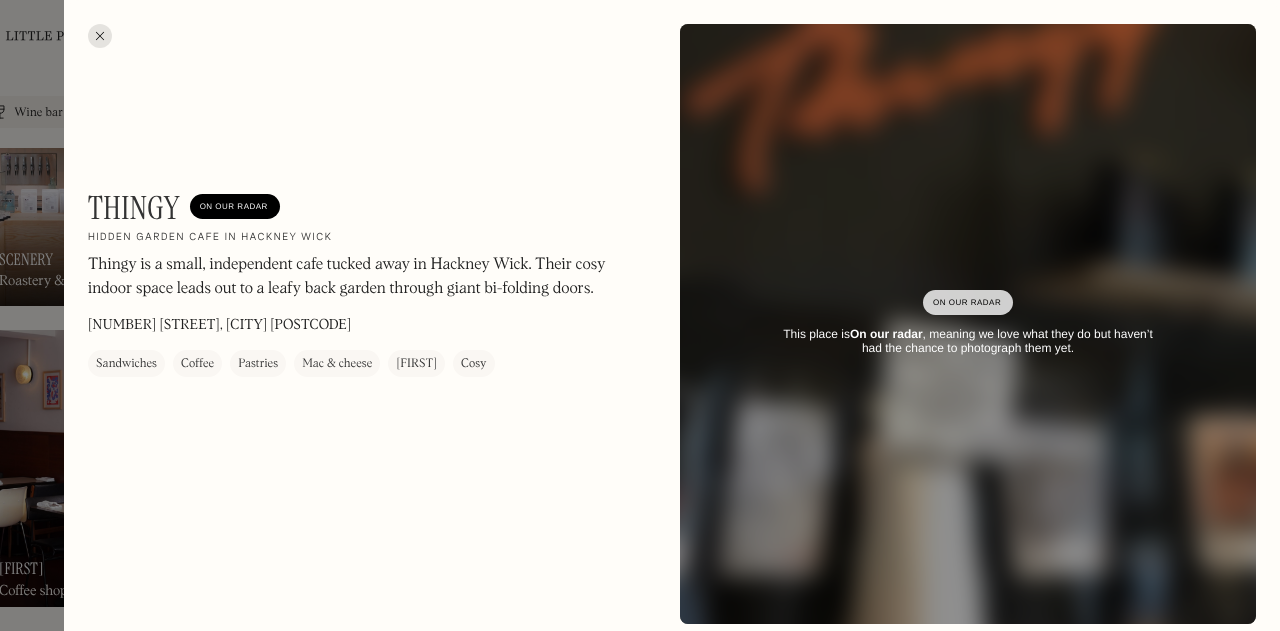 click at bounding box center (640, 315) 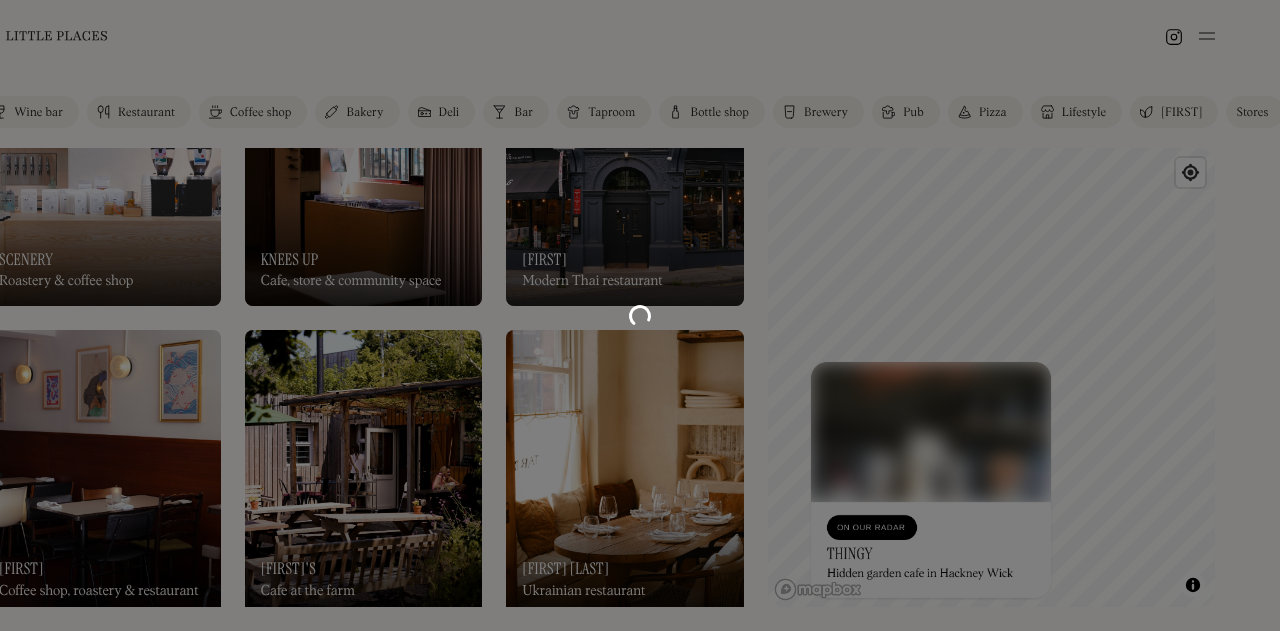 scroll, scrollTop: 0, scrollLeft: 41, axis: horizontal 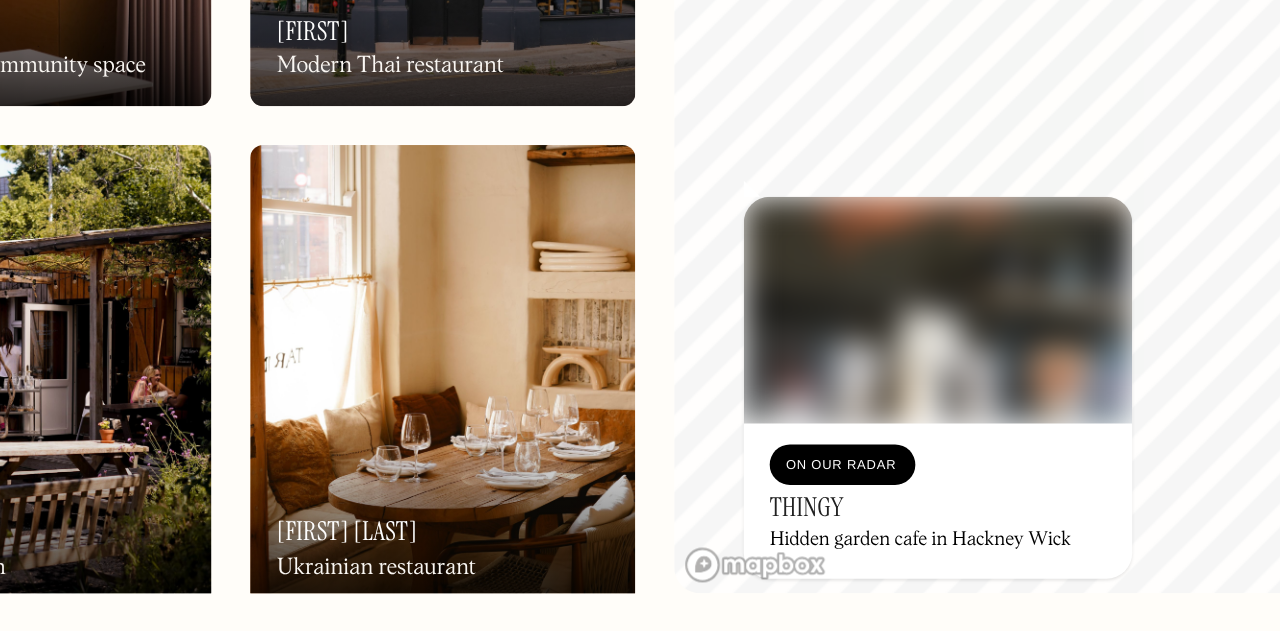click on "Label Wine bar Restaurant Coffee shop Bakery Deli Bar Taproom Bottle shop Brewery Pub Pizza Lifestyle Foliage Stores On Our Radar Scenery Roastery & coffee shop On Our Radar Scenery Roastery & coffee shop On Our Radar Knees Up Cafe, store & community space On Our Radar Knees Up Cafe, store & community space On Our Radar Farang Modern Thai restaurant On Our Radar Farang Modern Thai restaurant On Our Radar 15grams Coffee shop, roastery & restaurant On Our Radar 15grams Coffee shop, roastery & restaurant On Our Radar Stepney's Cafe at the farm On Our Radar Stepney's Cafe at the farm On Our Radar Tatar Bunar Ukrainian restaurant On Our Radar Tatar Bunar Ukrainian restaurant On Our Radar Osteria Angelina Italian-Japanese dining On Our Radar Osteria Angelina Italian-Japanese dining On Our Radar LOT 103 Design-led cafe On Our Radar LOT 103 Design-led cafe On Our Radar Canal British-European restaurant On Our Radar Canal British-European restaurant On Our Radar New Forms Listening bar On Our Radar New Forms Earl's" at bounding box center (599, 351) 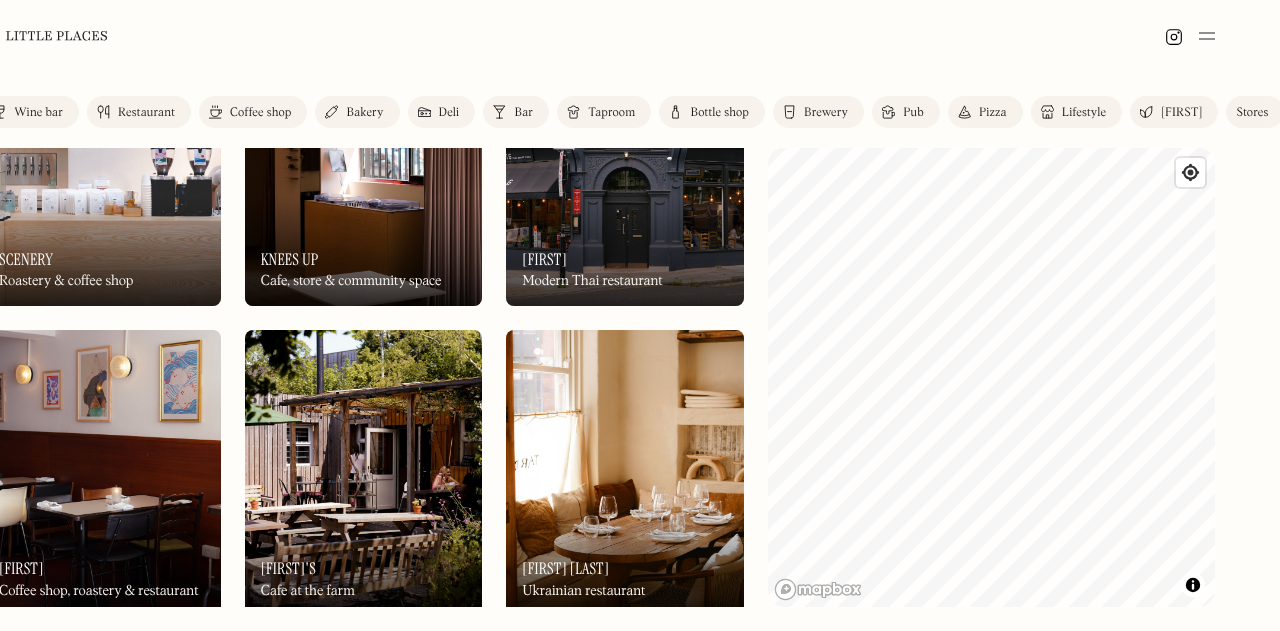 scroll, scrollTop: 0, scrollLeft: 0, axis: both 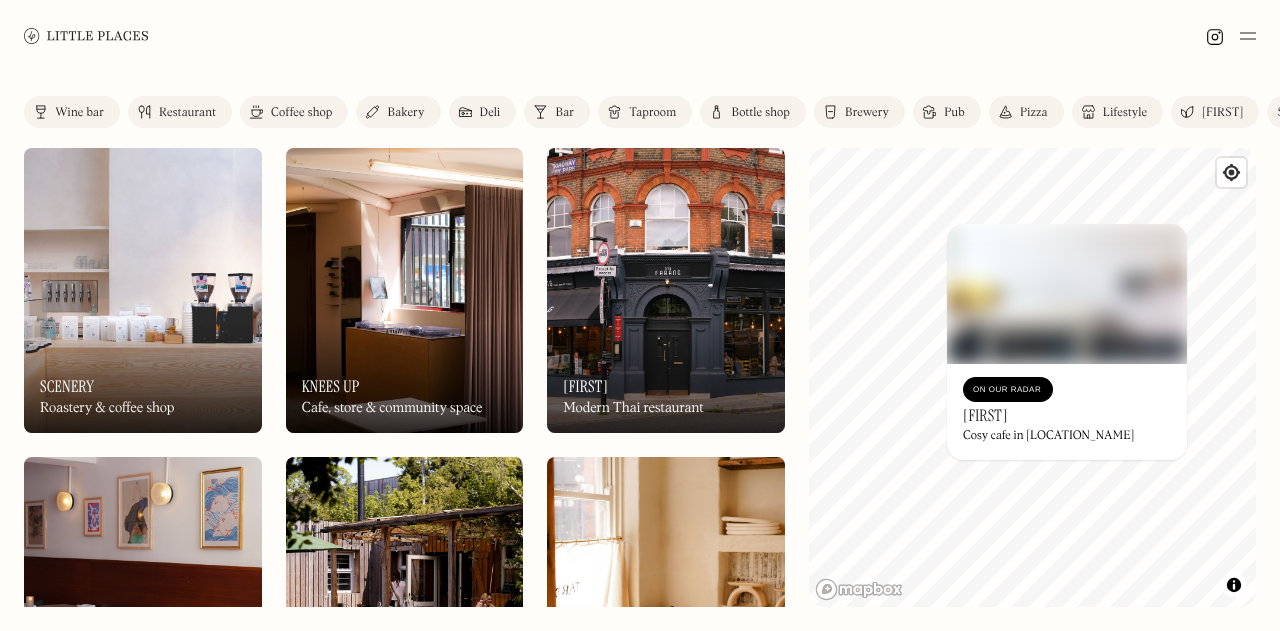 click on "Mélo" at bounding box center [985, 415] 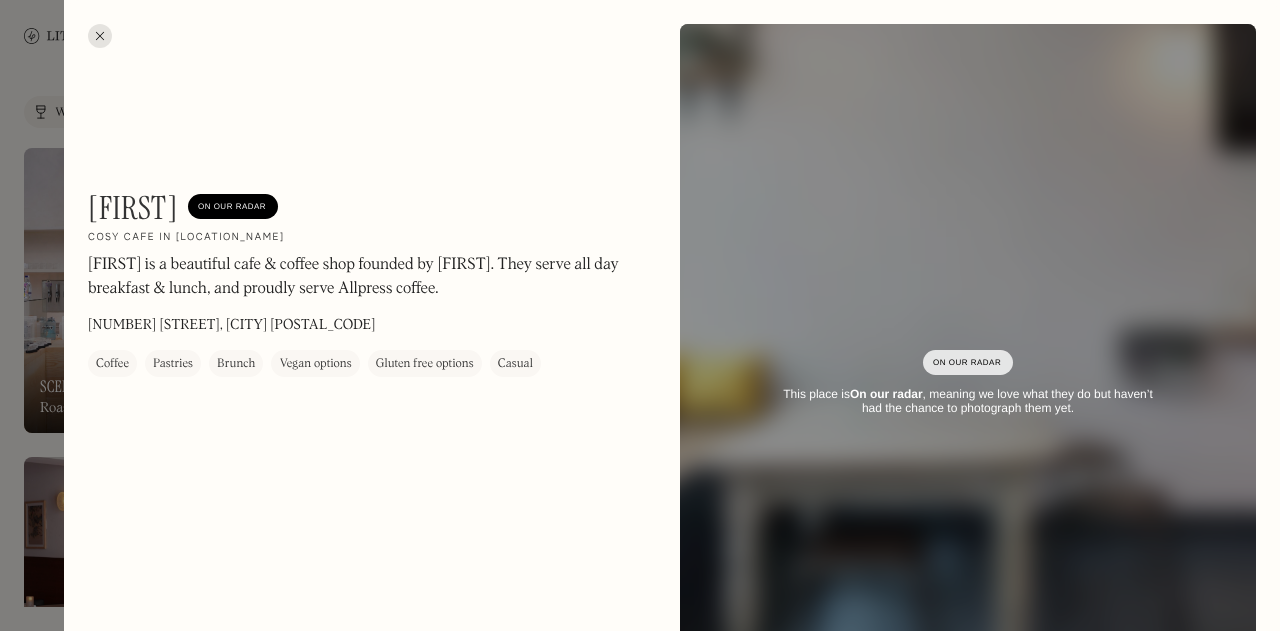 click at bounding box center (100, 36) 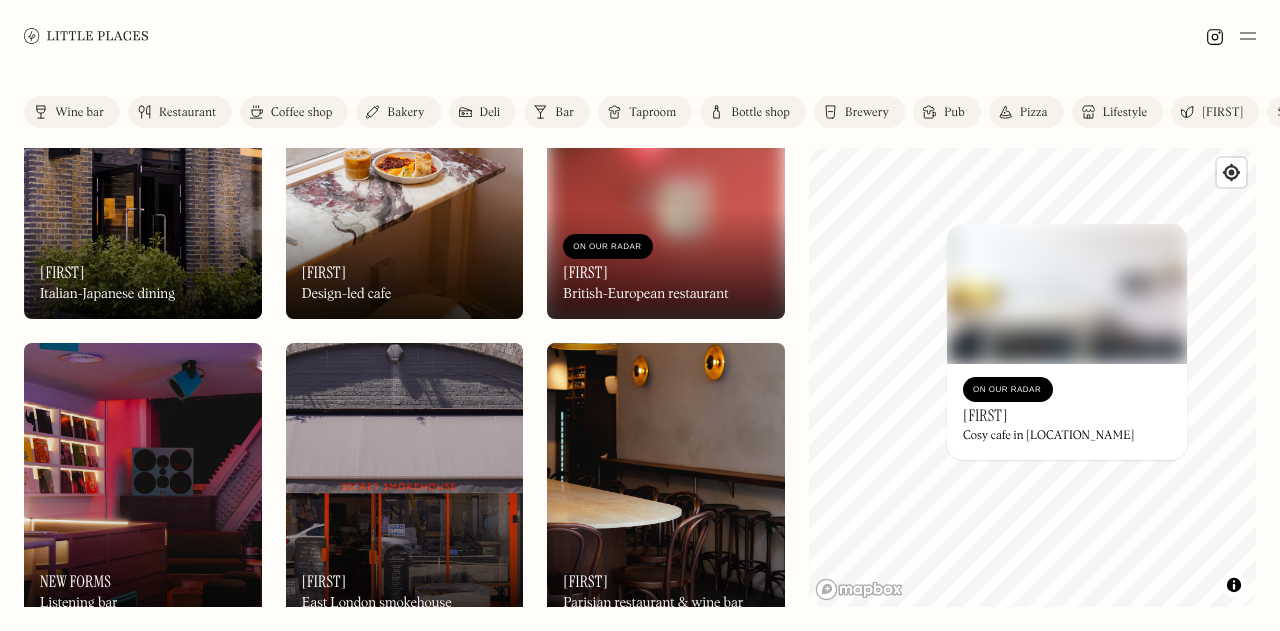 scroll, scrollTop: 735, scrollLeft: 0, axis: vertical 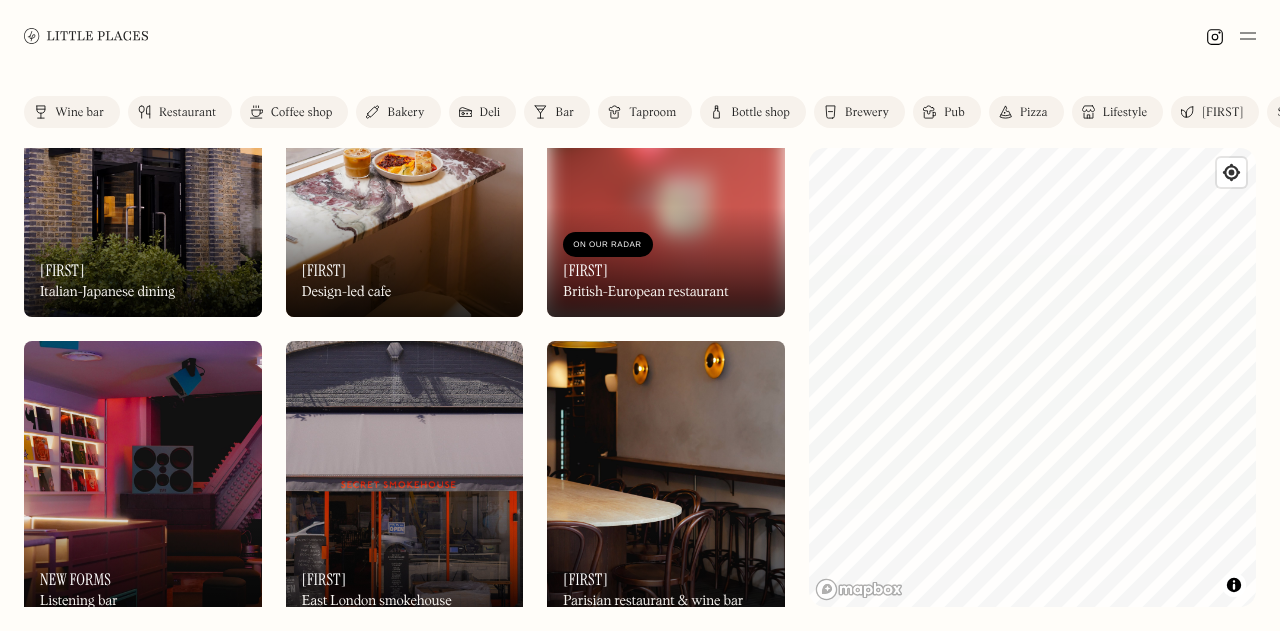 click on "Label Wine bar Restaurant Coffee shop Bakery Deli Bar Taproom Bottle shop Brewery Pub Pizza Lifestyle Foliage Stores On Our Radar Scenery Roastery & coffee shop On Our Radar Scenery Roastery & coffee shop On Our Radar Knees Up Cafe, store & community space On Our Radar Knees Up Cafe, store & community space On Our Radar Farang Modern Thai restaurant On Our Radar Farang Modern Thai restaurant On Our Radar 15grams Coffee shop, roastery & restaurant On Our Radar 15grams Coffee shop, roastery & restaurant On Our Radar Stepney's Cafe at the farm On Our Radar Stepney's Cafe at the farm On Our Radar Tatar Bunar Ukrainian restaurant On Our Radar Tatar Bunar Ukrainian restaurant On Our Radar Osteria Angelina Italian-Japanese dining On Our Radar Osteria Angelina Italian-Japanese dining On Our Radar LOT 103 Design-led cafe On Our Radar LOT 103 Design-led cafe On Our Radar Canal British-European restaurant On Our Radar Canal British-European restaurant On Our Radar New Forms Listening bar On Our Radar New Forms Earl's" at bounding box center (640, 351) 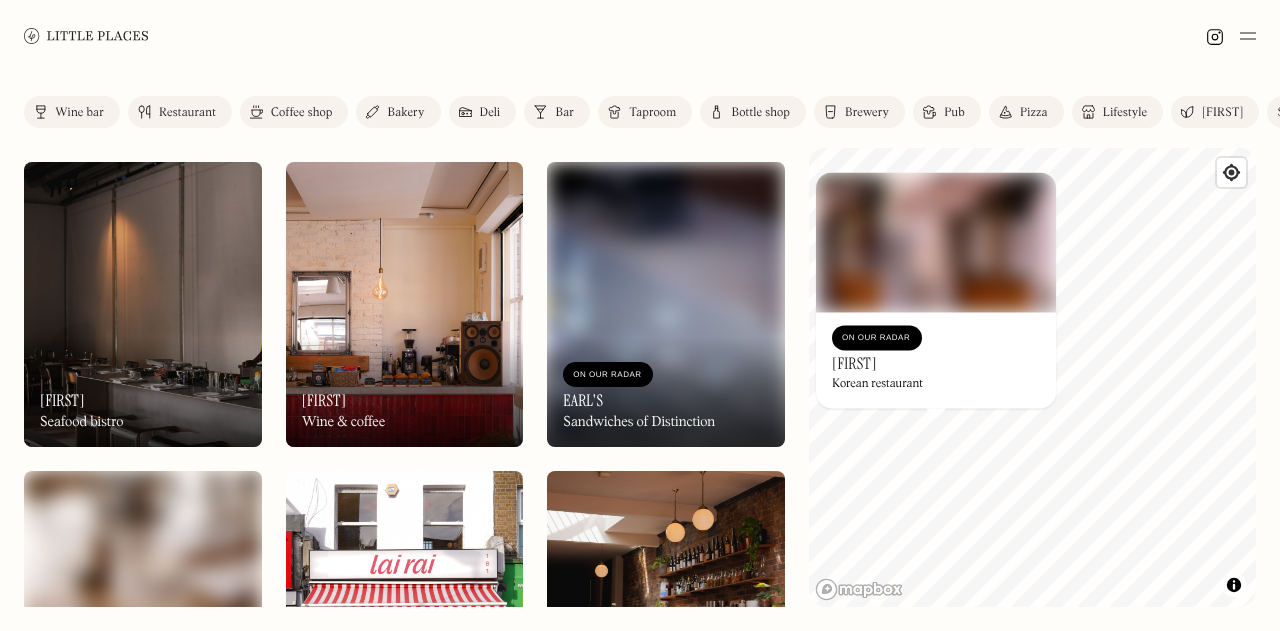 scroll, scrollTop: 1225, scrollLeft: 0, axis: vertical 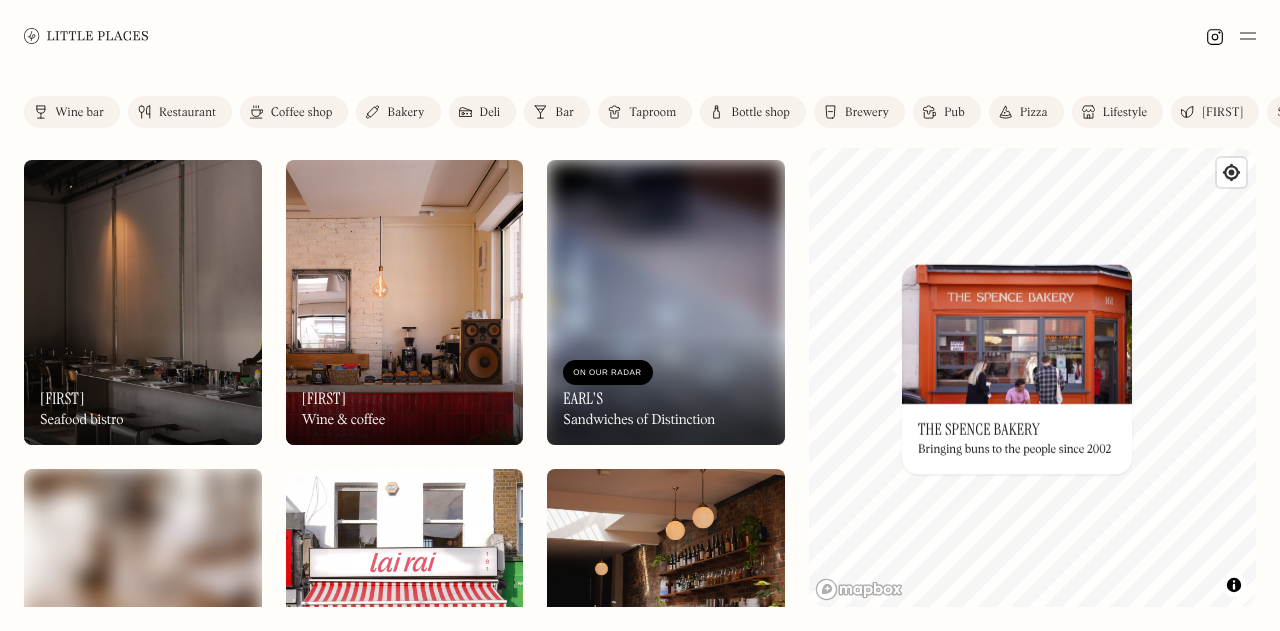 click at bounding box center [1017, 334] 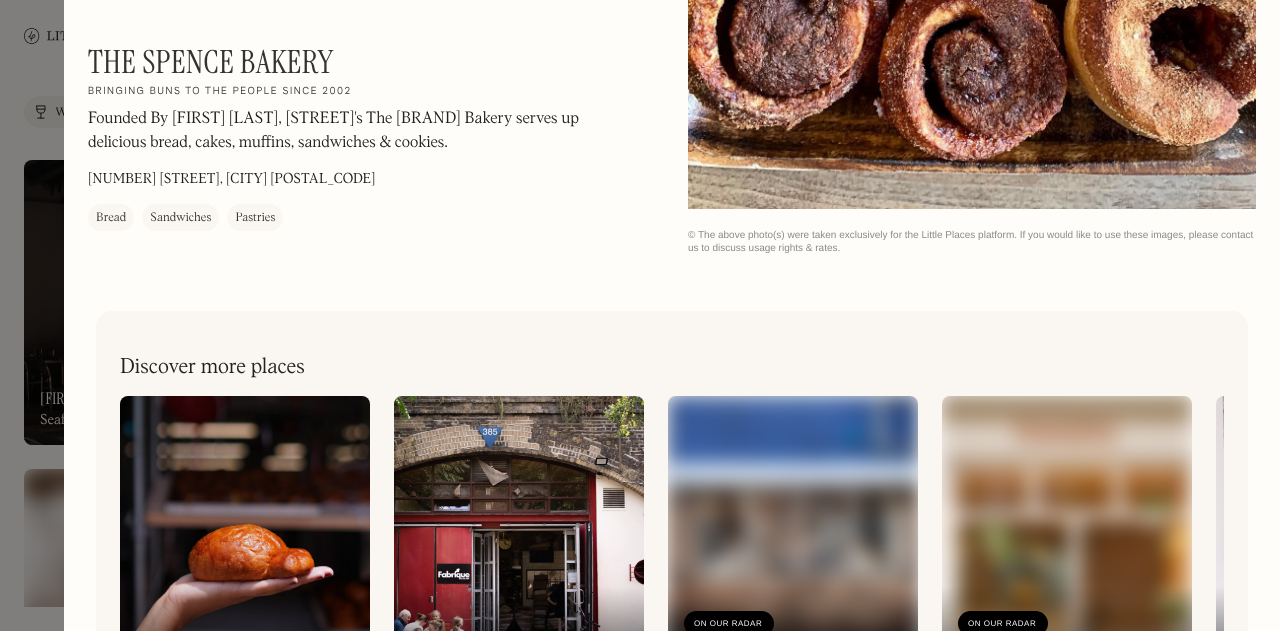 scroll, scrollTop: 2098, scrollLeft: 0, axis: vertical 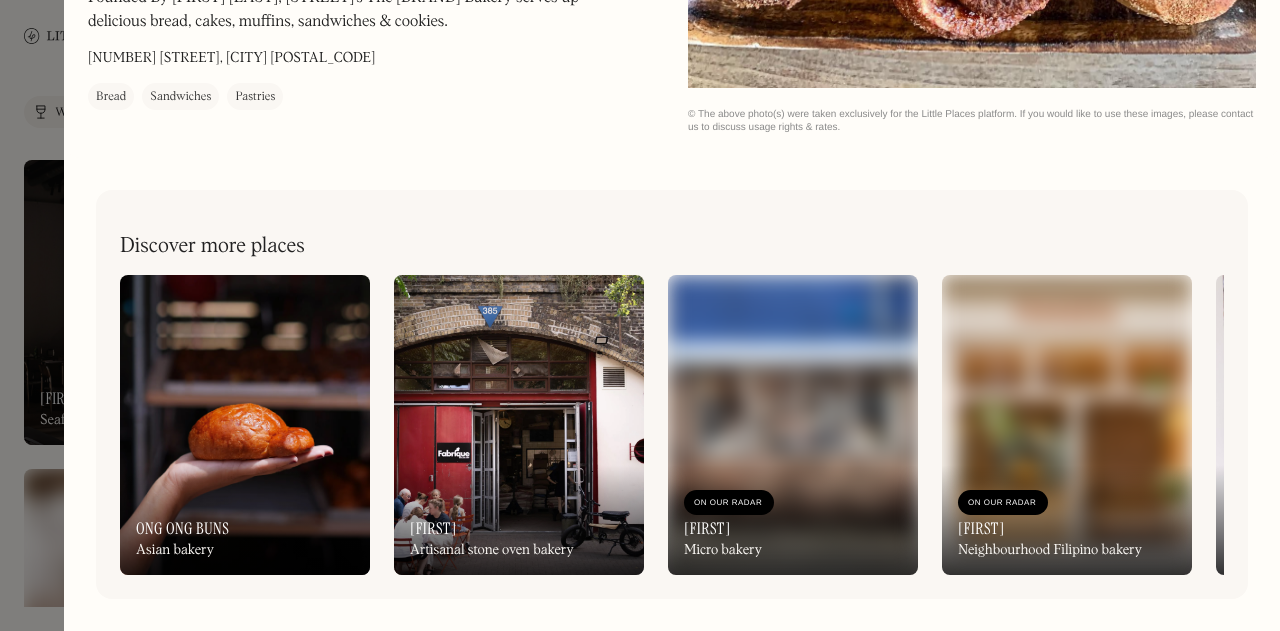 click on "Artisanal stone oven bakery" at bounding box center [492, 550] 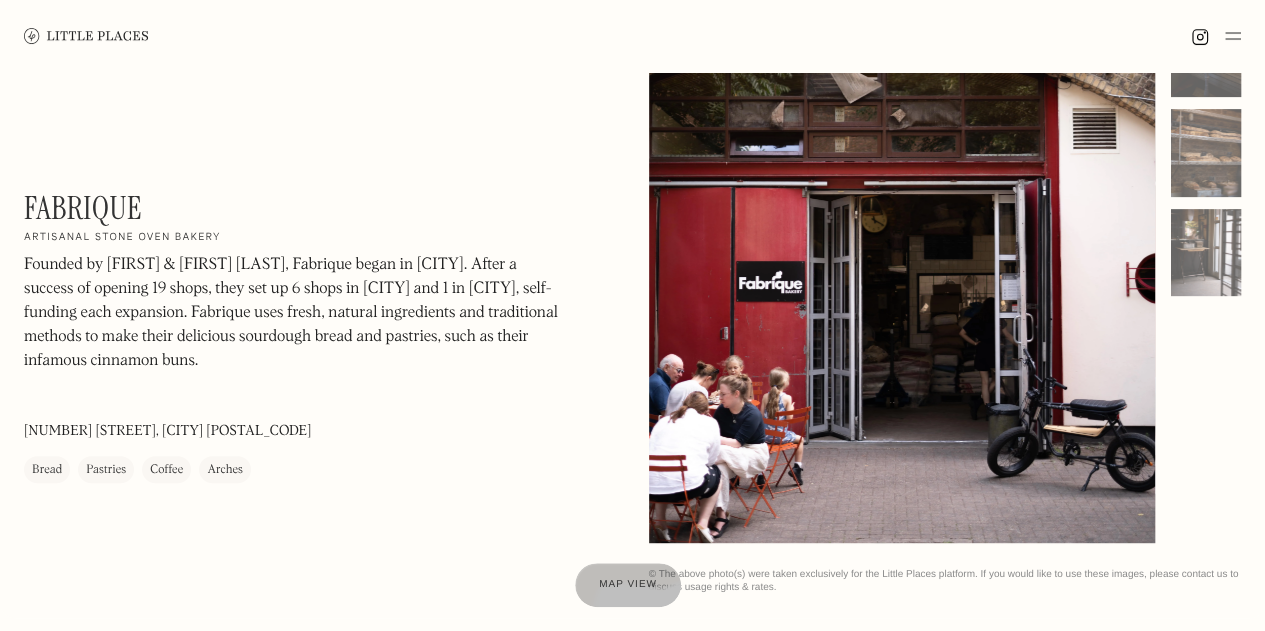 scroll, scrollTop: 0, scrollLeft: 0, axis: both 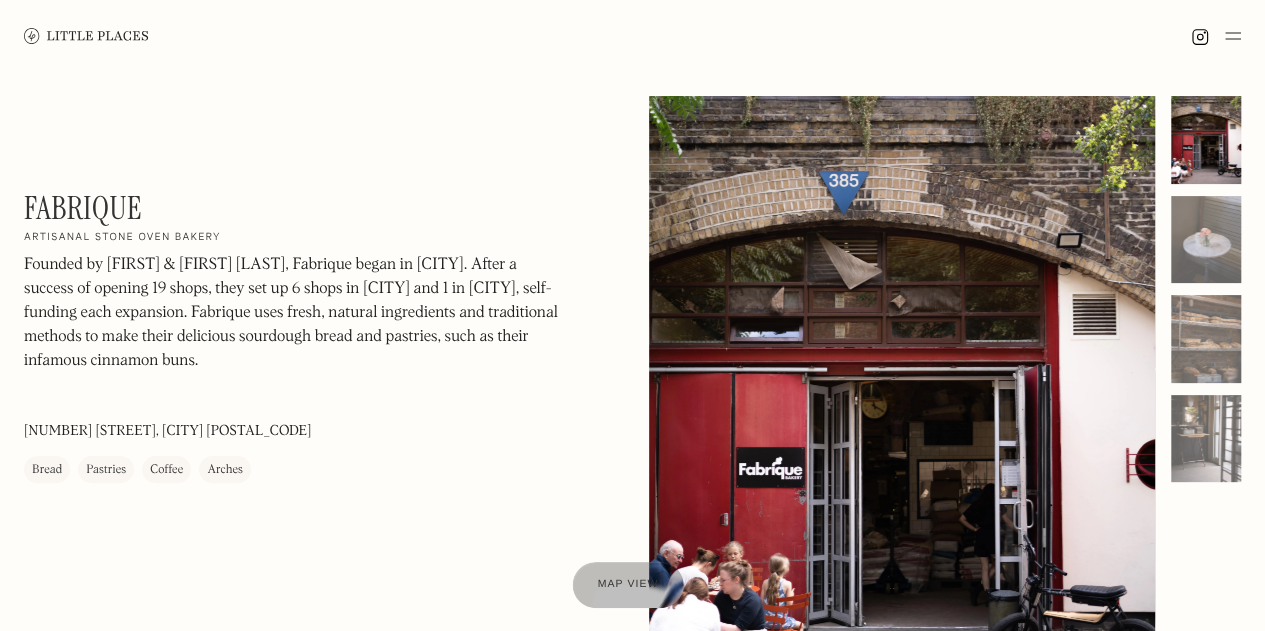 click on "Map view" at bounding box center [628, 585] 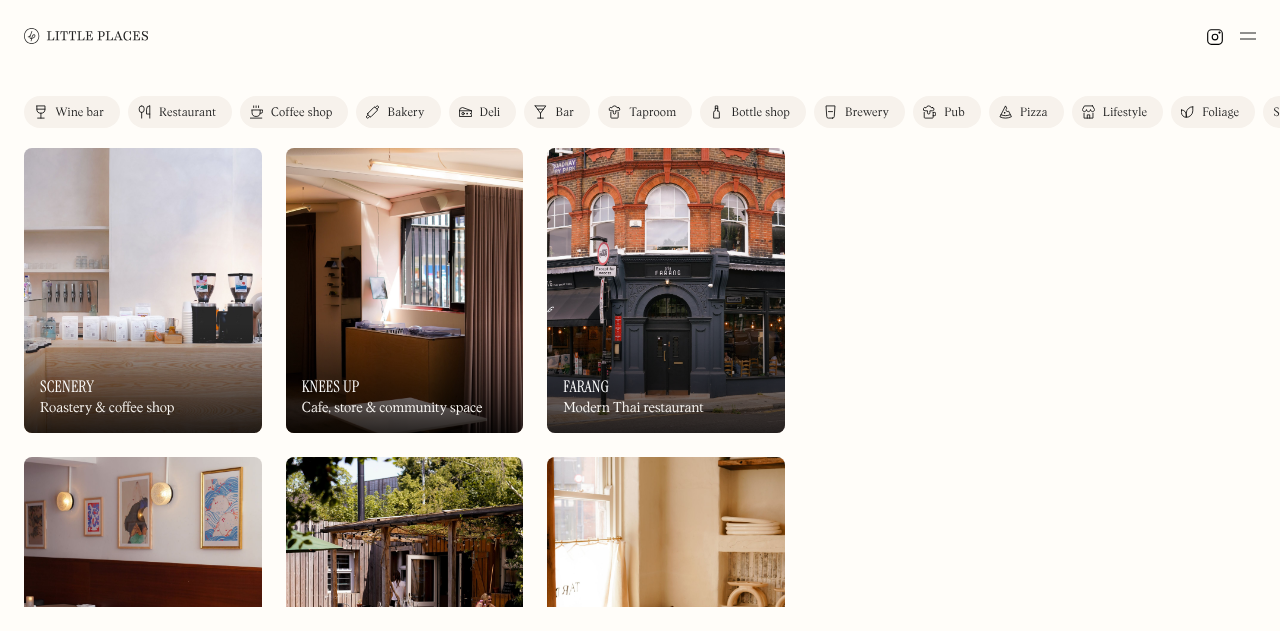 scroll, scrollTop: 0, scrollLeft: 0, axis: both 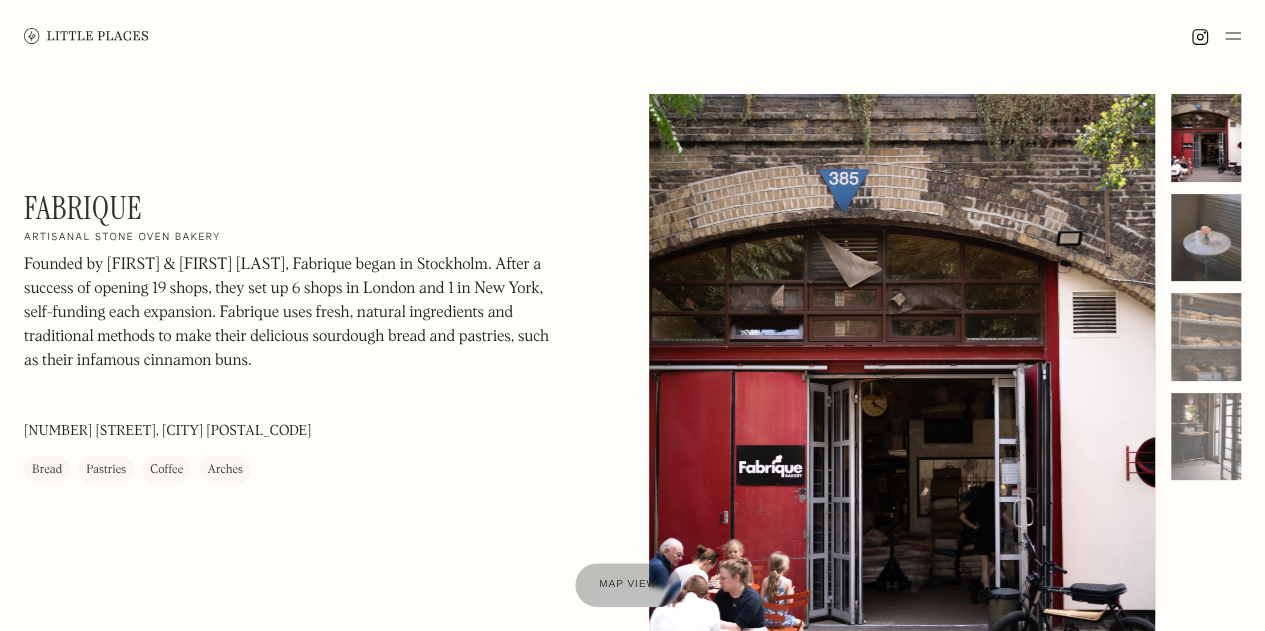 click at bounding box center [1206, 238] 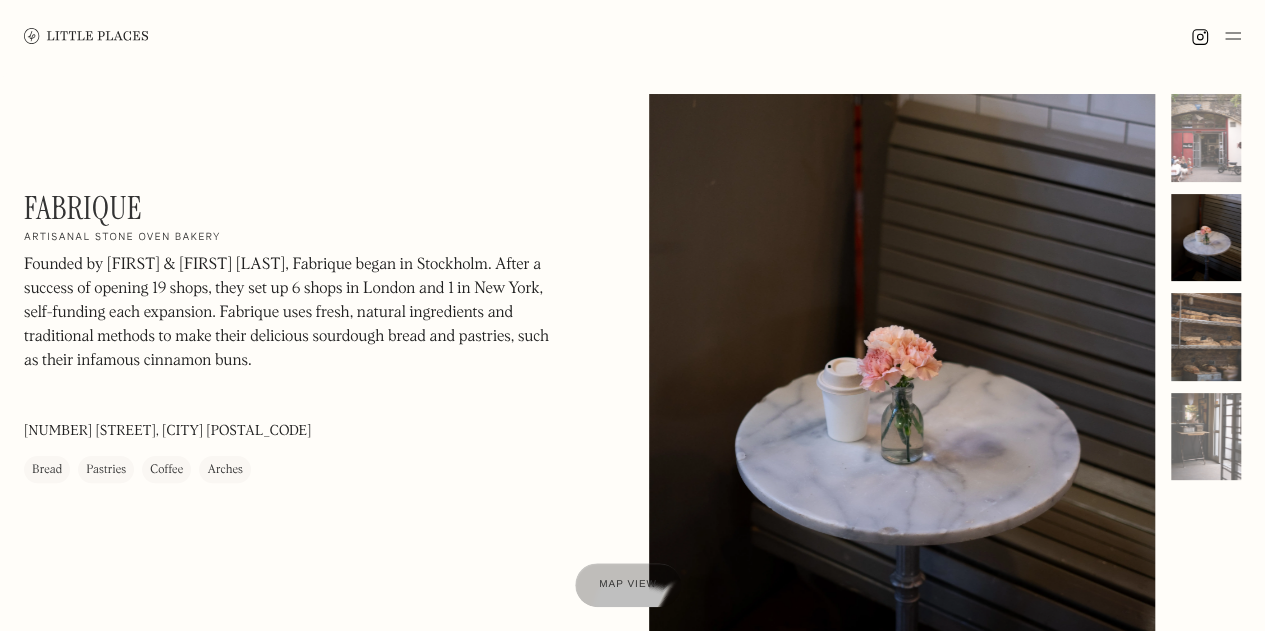 click at bounding box center [1206, 337] 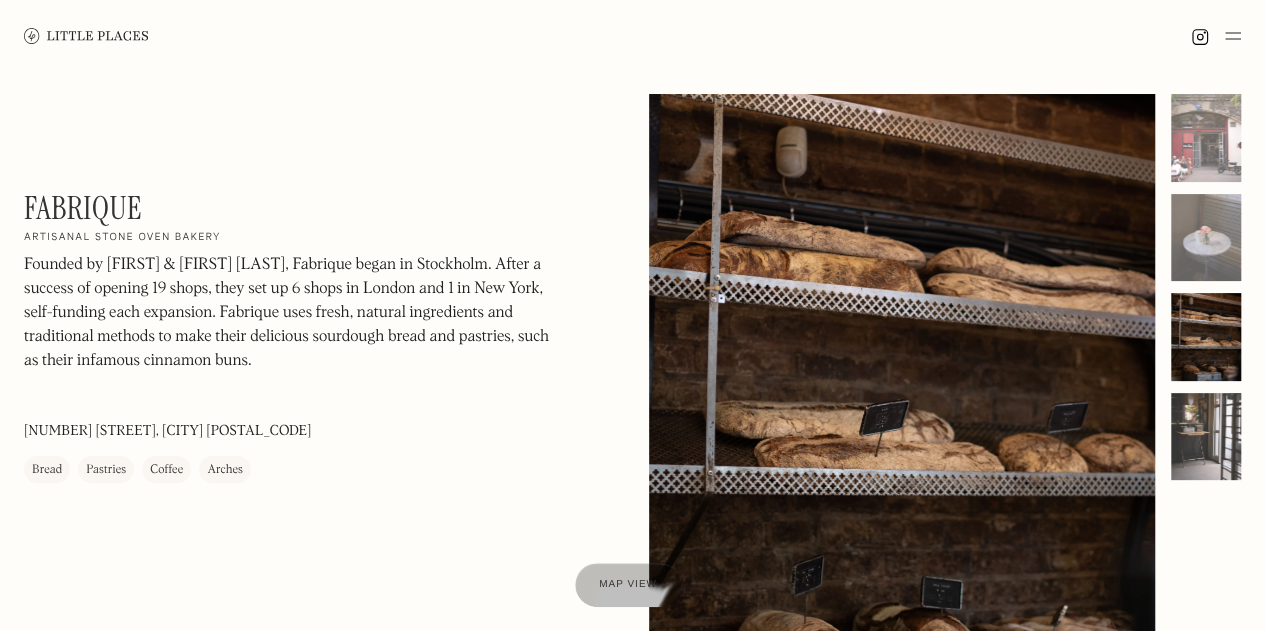 click at bounding box center (1206, 437) 